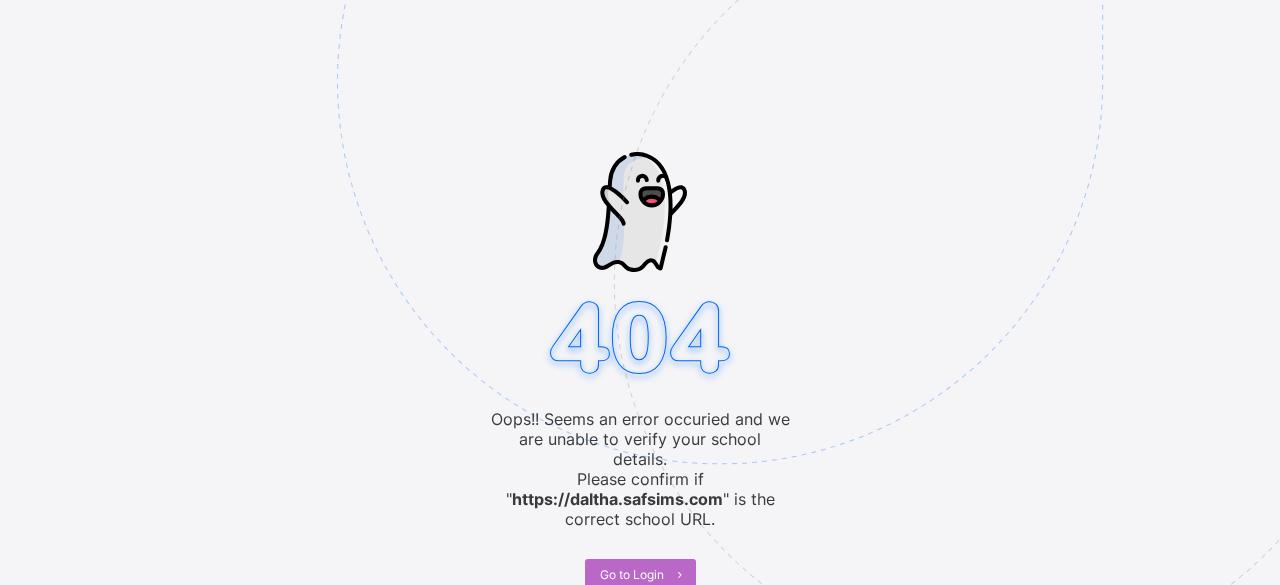 scroll, scrollTop: 0, scrollLeft: 0, axis: both 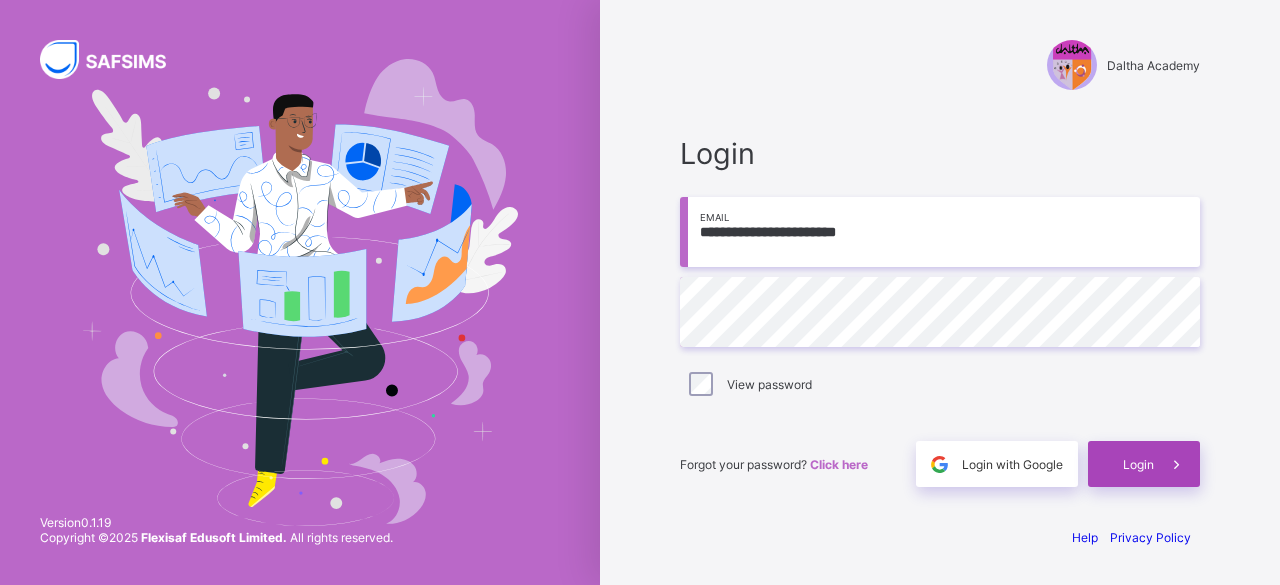 click on "Login" at bounding box center [1138, 464] 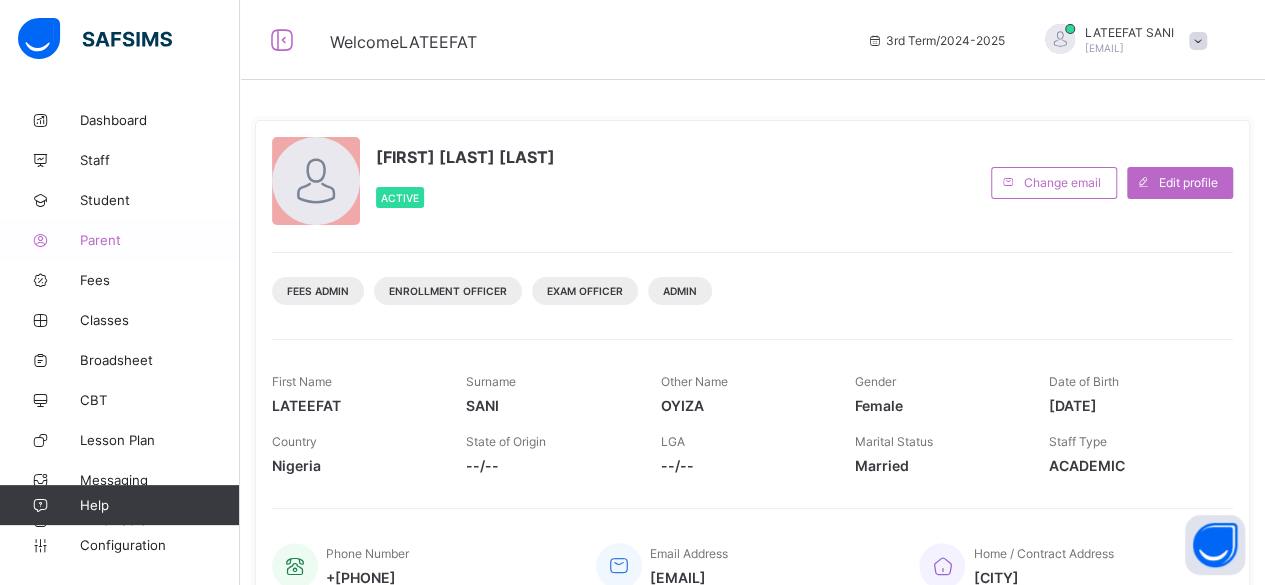 click on "Parent" at bounding box center (160, 240) 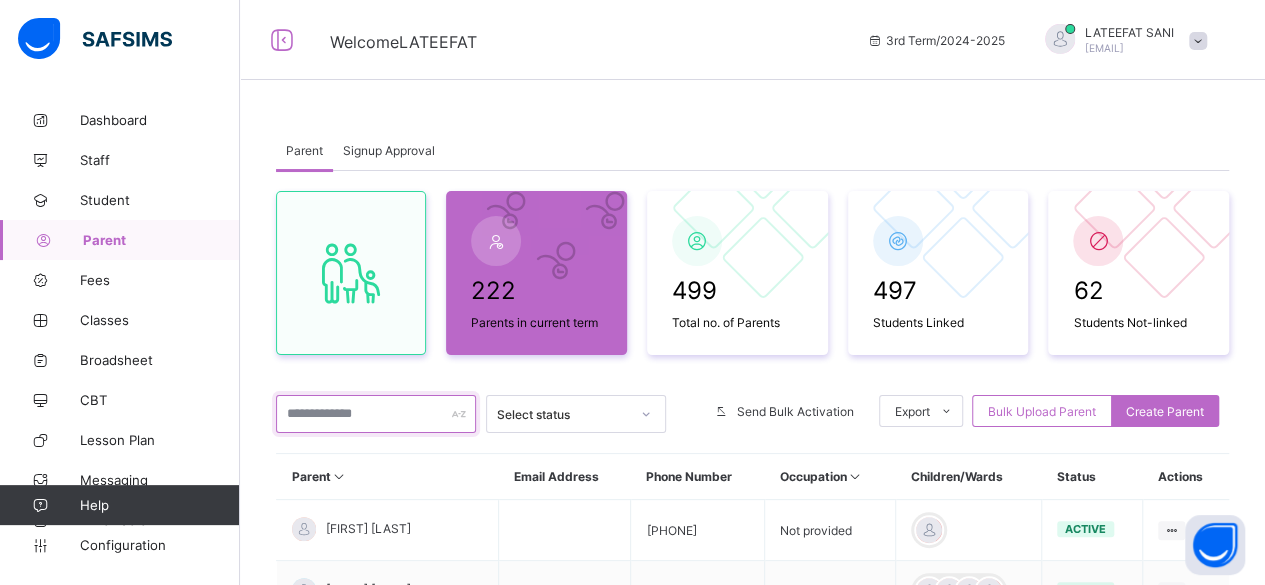 click at bounding box center (376, 414) 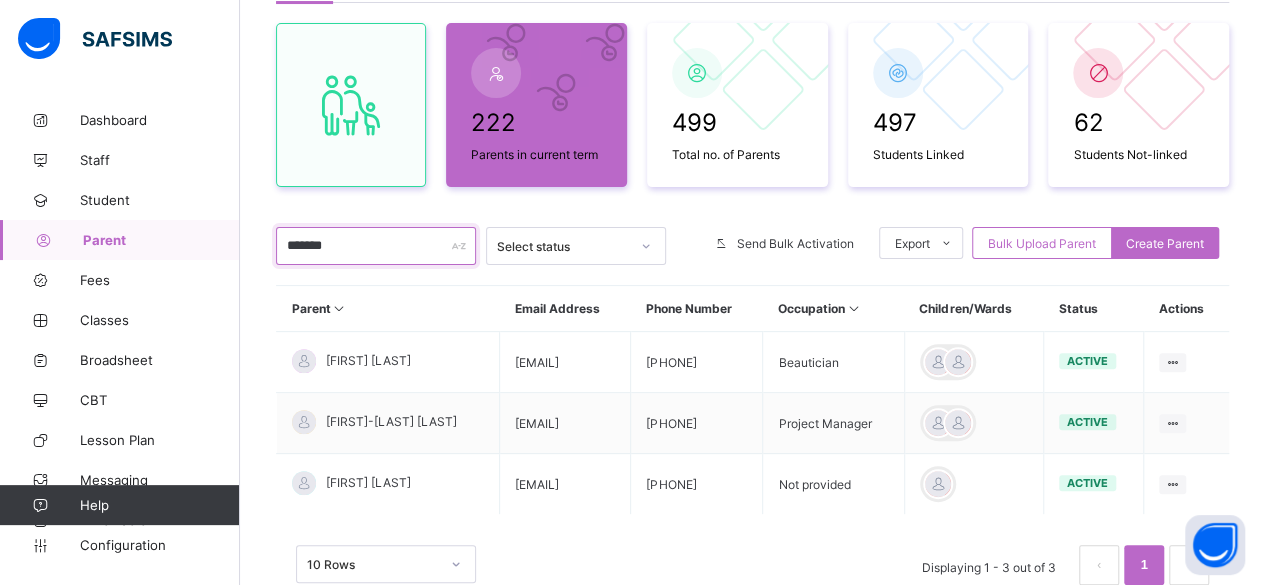 scroll, scrollTop: 186, scrollLeft: 0, axis: vertical 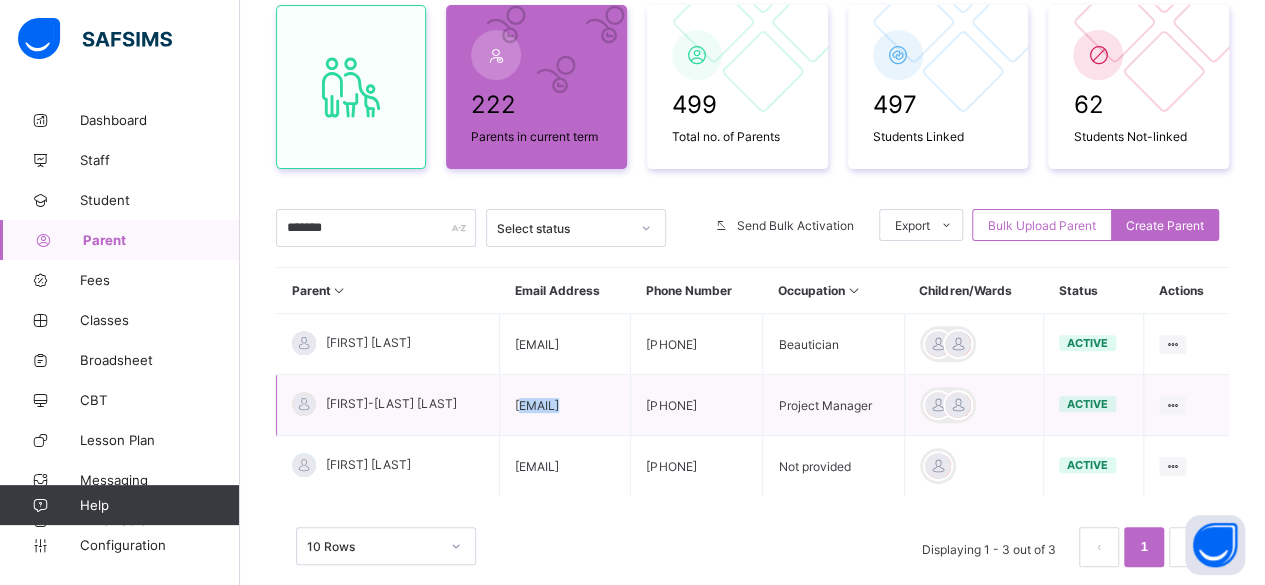 drag, startPoint x: 546, startPoint y: 404, endPoint x: 588, endPoint y: 407, distance: 42.107006 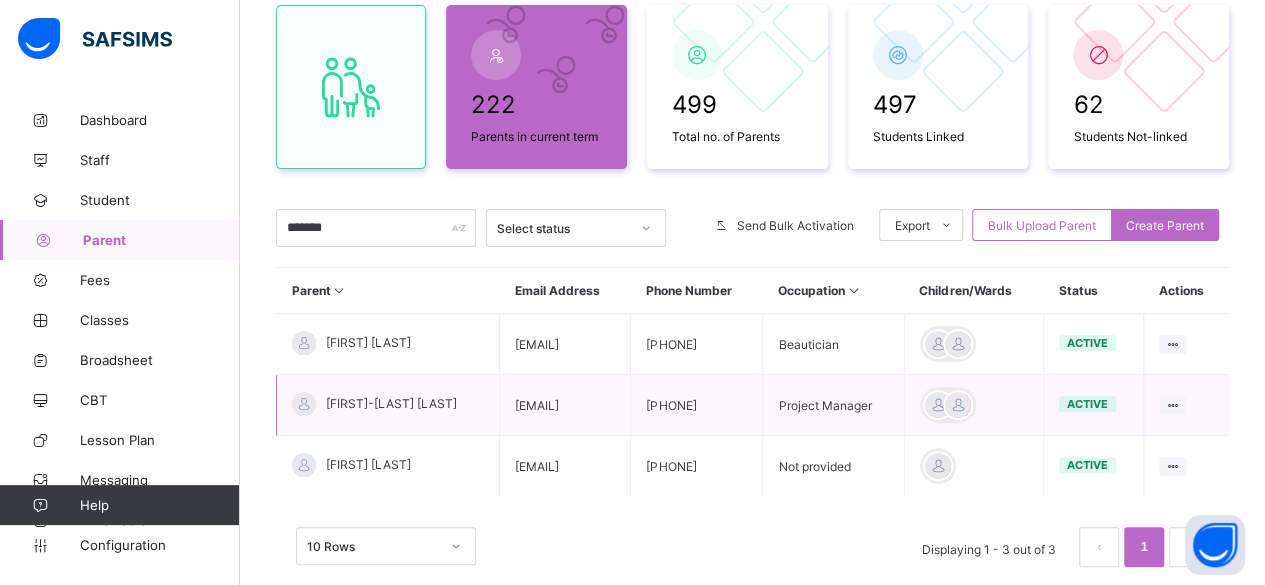 drag, startPoint x: 538, startPoint y: 396, endPoint x: 694, endPoint y: 426, distance: 158.85843 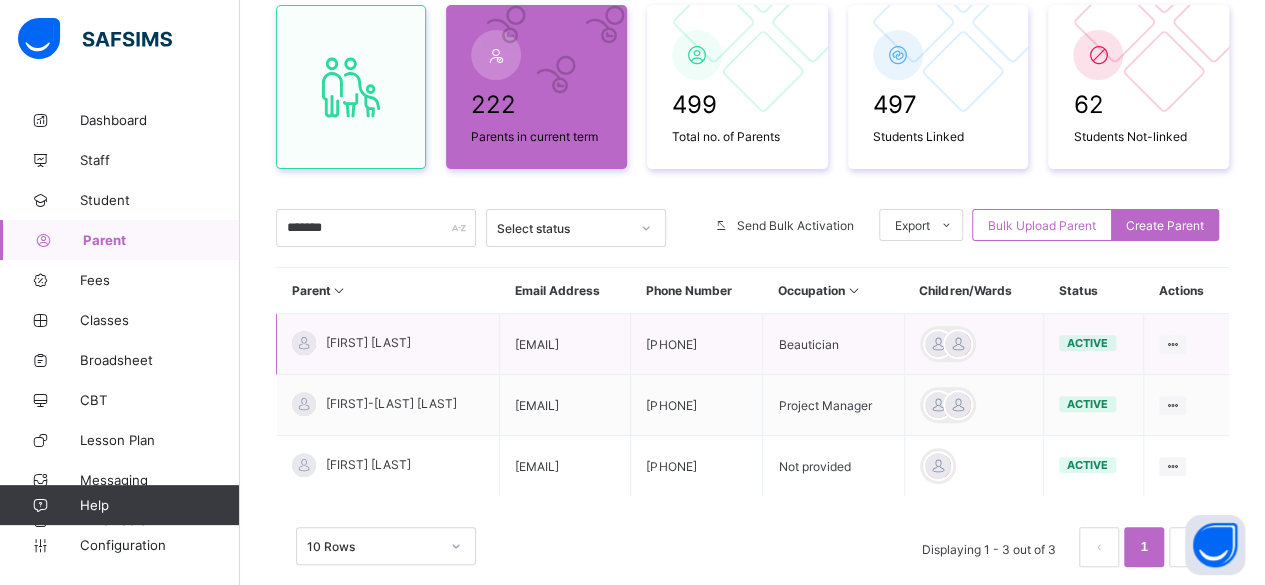 drag, startPoint x: 539, startPoint y: 334, endPoint x: 676, endPoint y: 338, distance: 137.05838 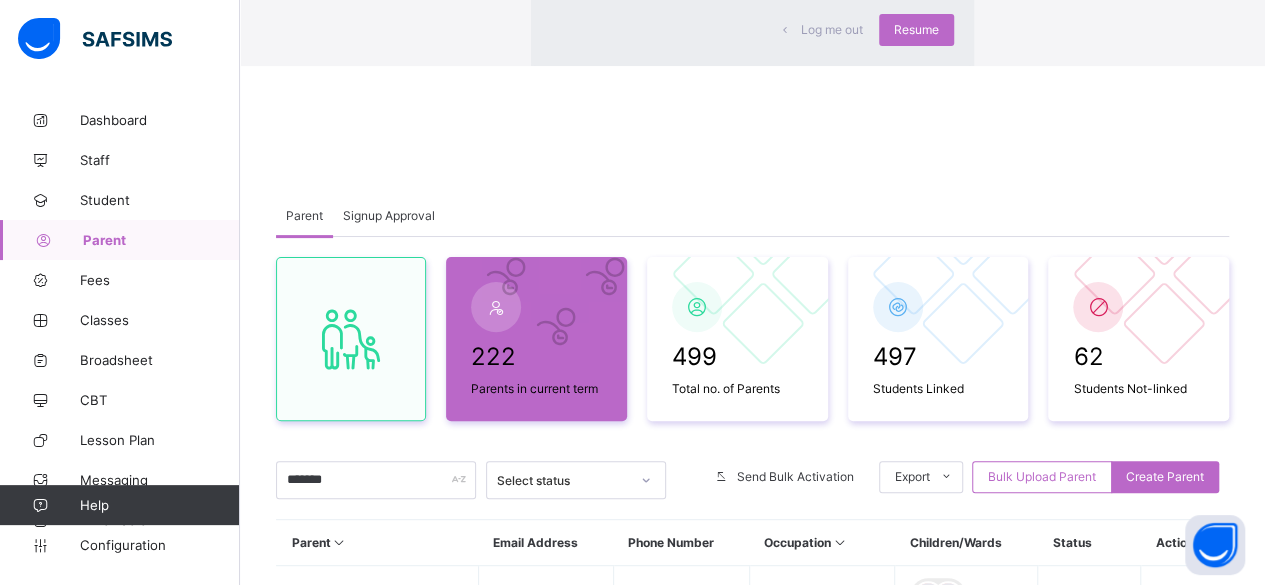 click on "×" at bounding box center [944, -149] 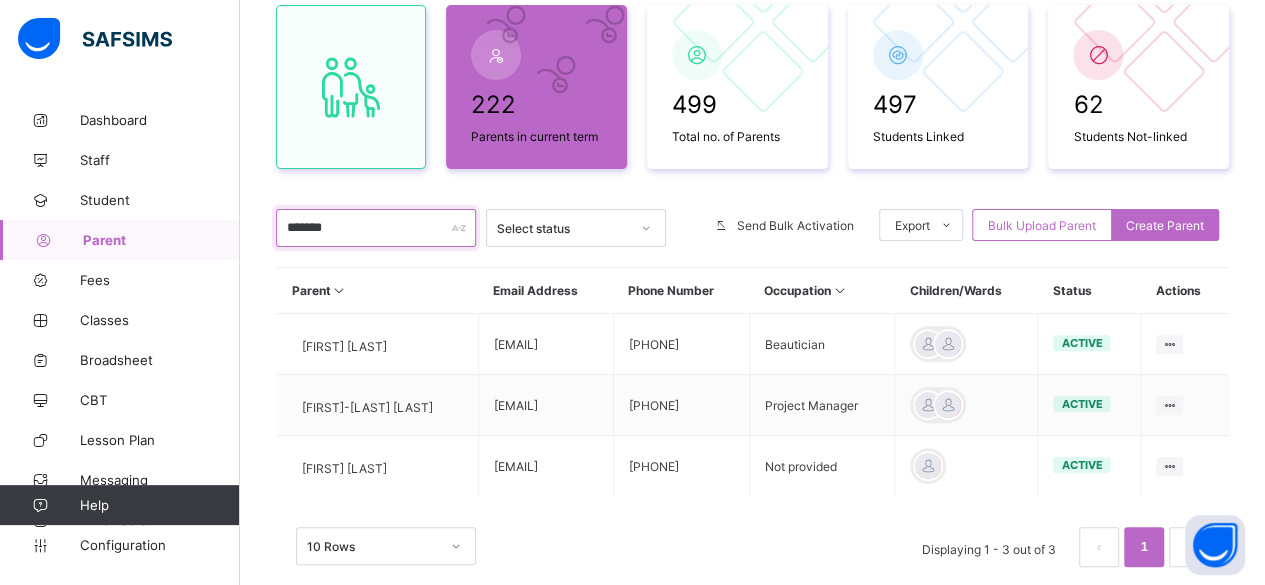 click on "*******" at bounding box center (376, 228) 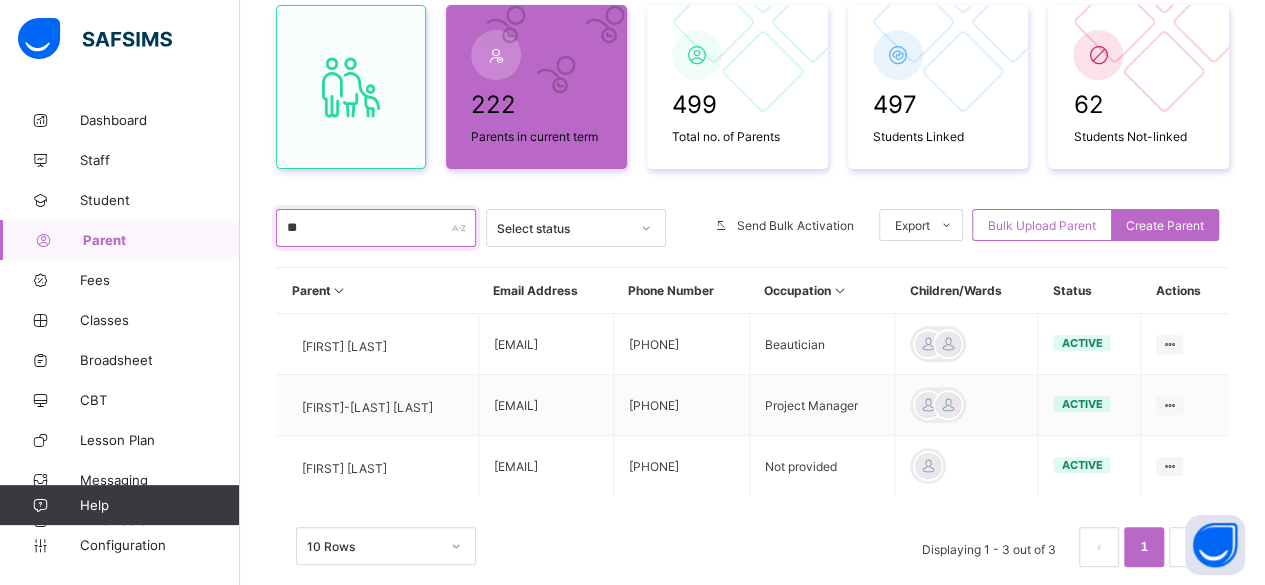 type on "*" 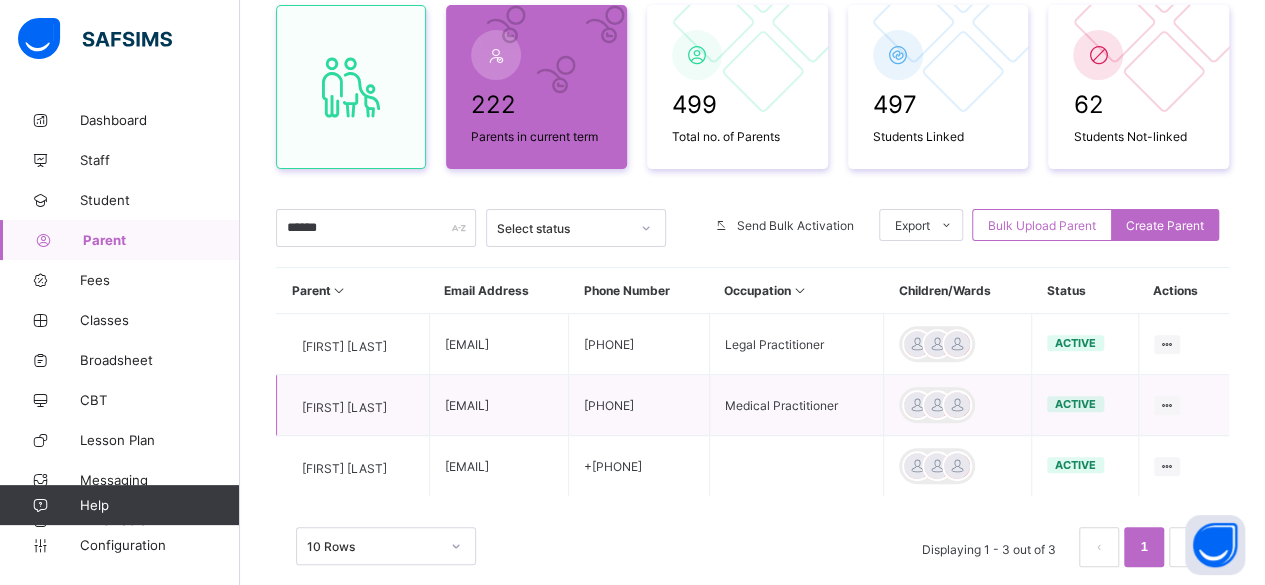 drag, startPoint x: 484, startPoint y: 398, endPoint x: 615, endPoint y: 417, distance: 132.3707 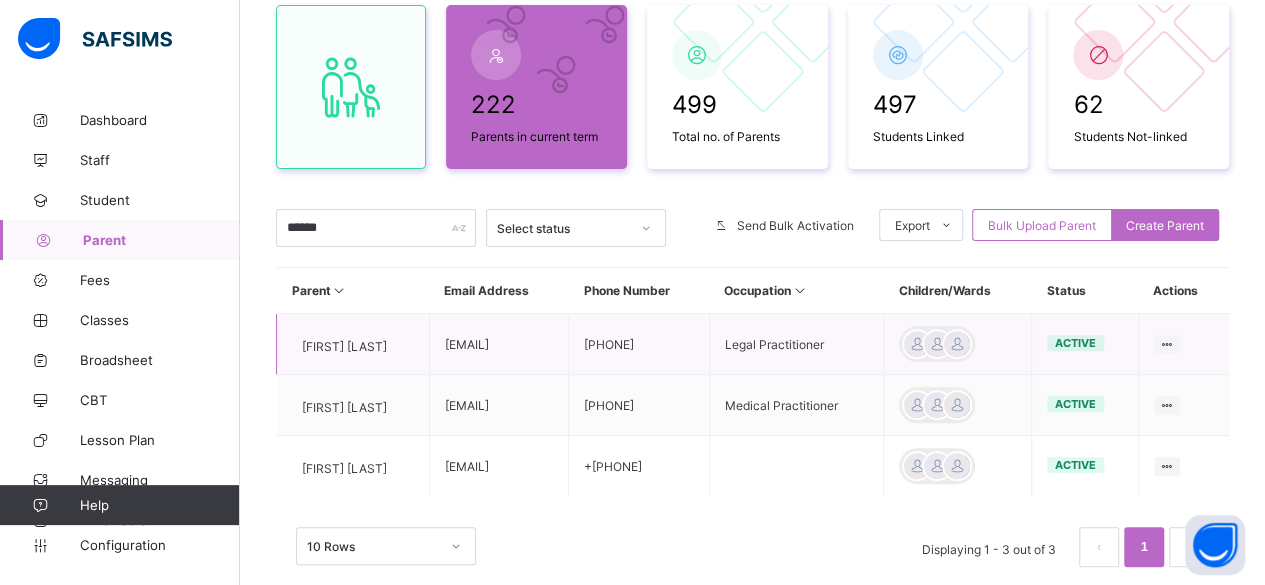 drag, startPoint x: 478, startPoint y: 341, endPoint x: 608, endPoint y: 351, distance: 130.38405 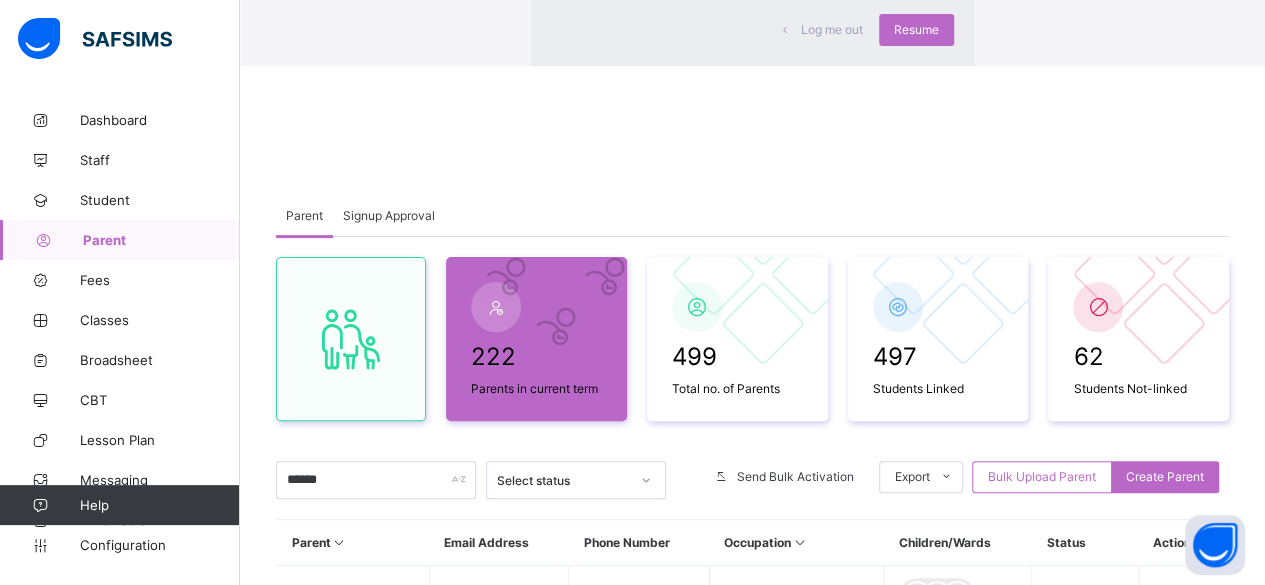 click on "Idle Mode" at bounding box center (752, -146) 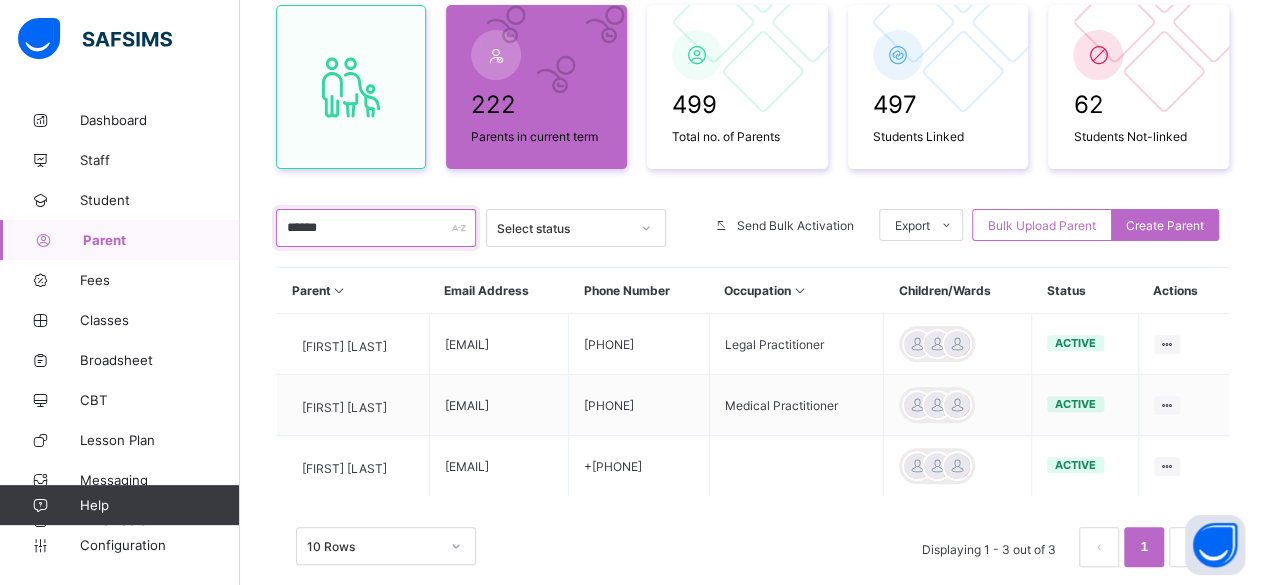 click on "******" at bounding box center (376, 228) 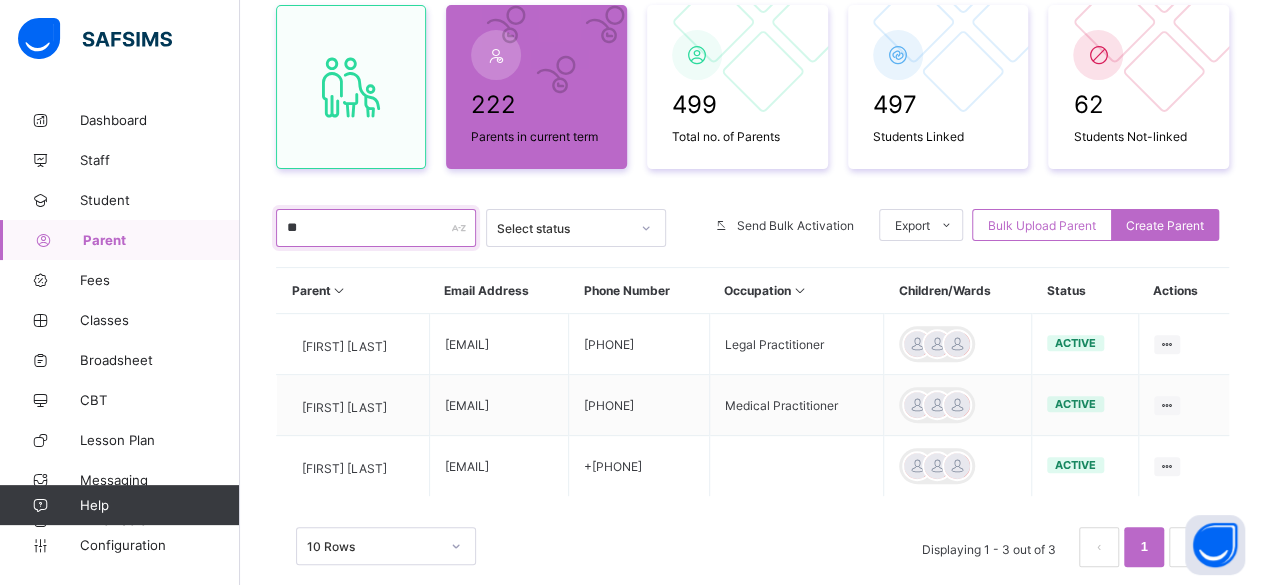 type on "*" 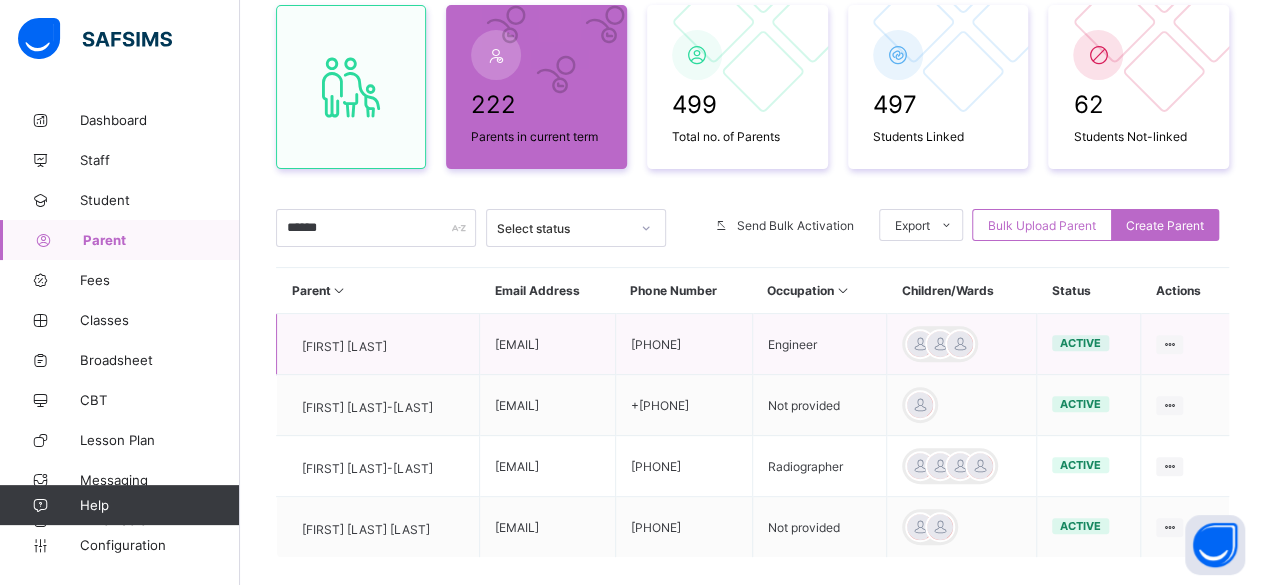 drag, startPoint x: 516, startPoint y: 346, endPoint x: 691, endPoint y: 357, distance: 175.34537 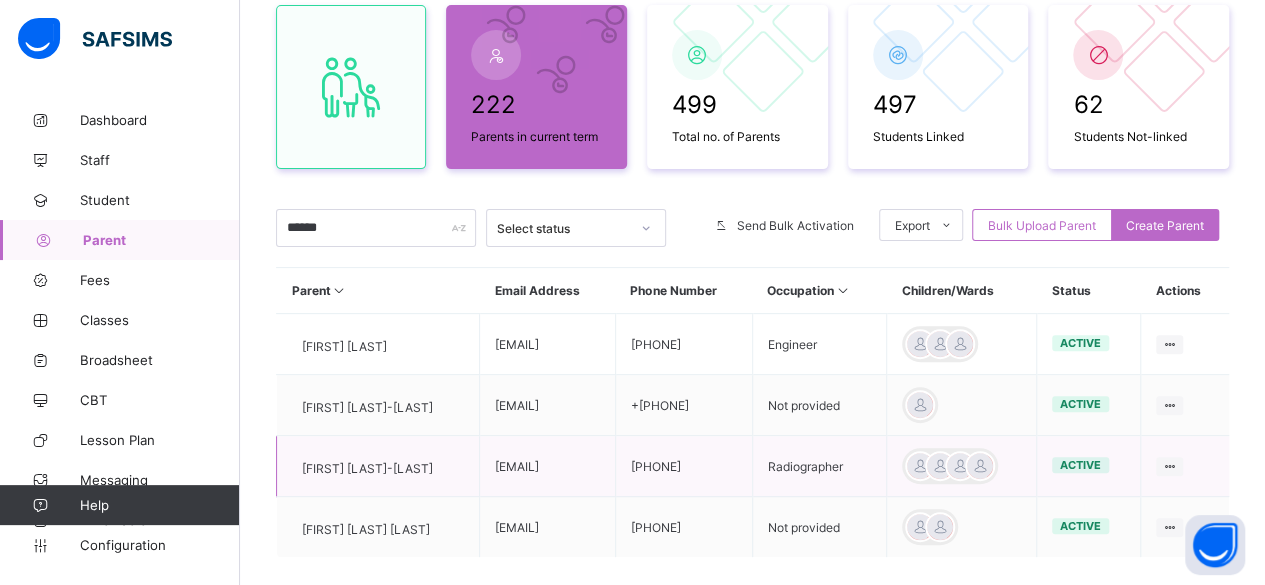 drag, startPoint x: 514, startPoint y: 459, endPoint x: 660, endPoint y: 475, distance: 146.8741 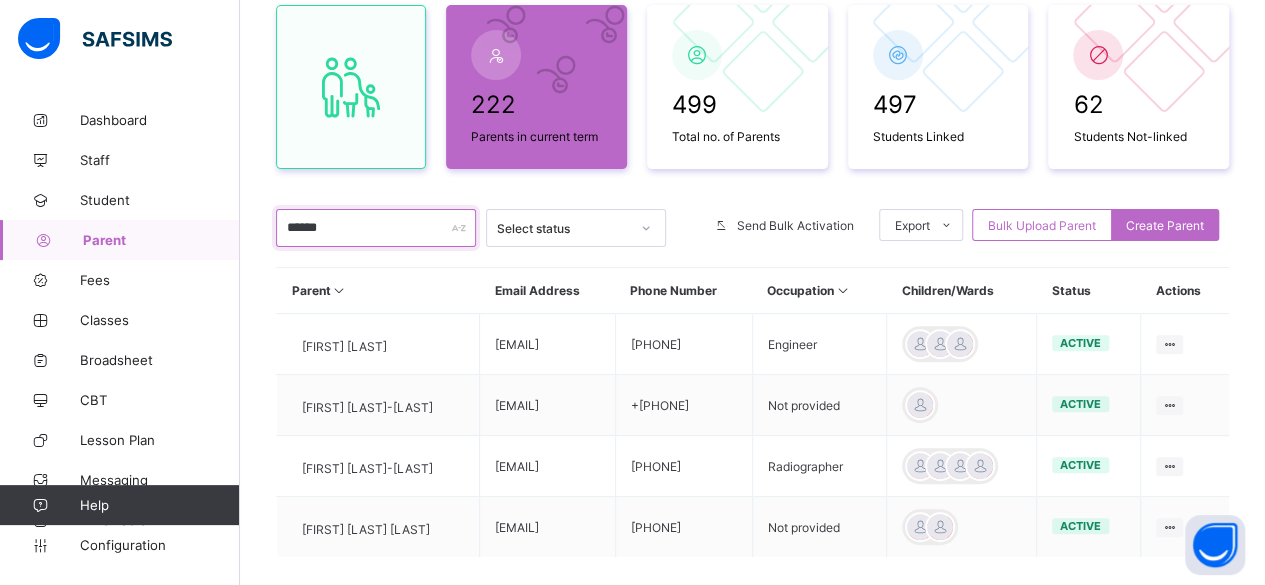 click on "******" at bounding box center [376, 228] 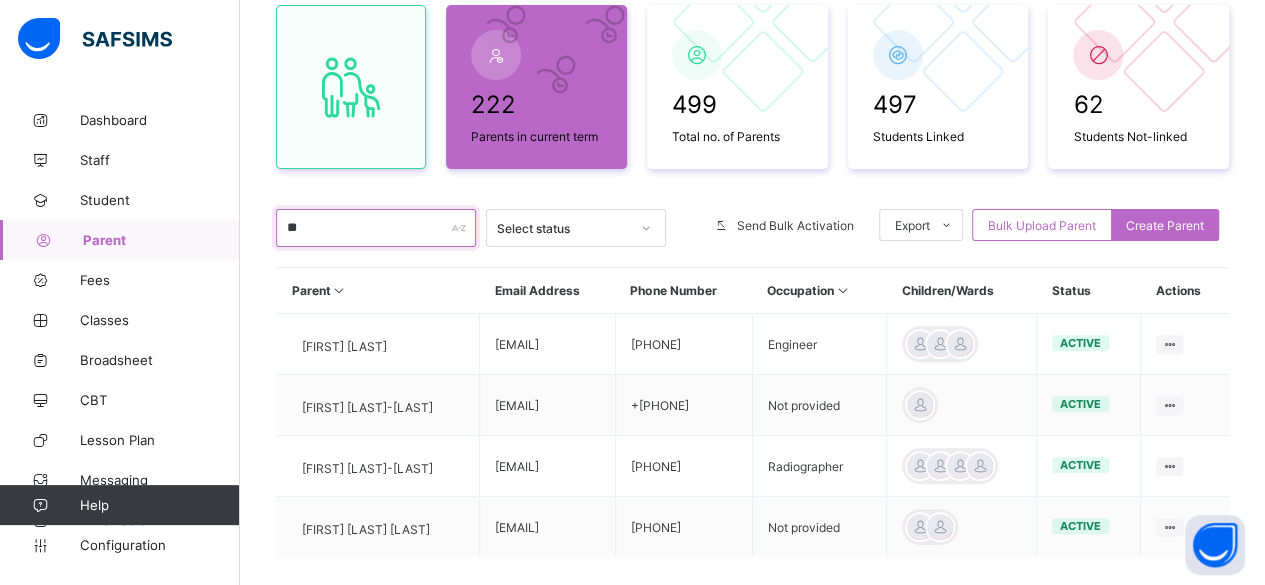 type on "*" 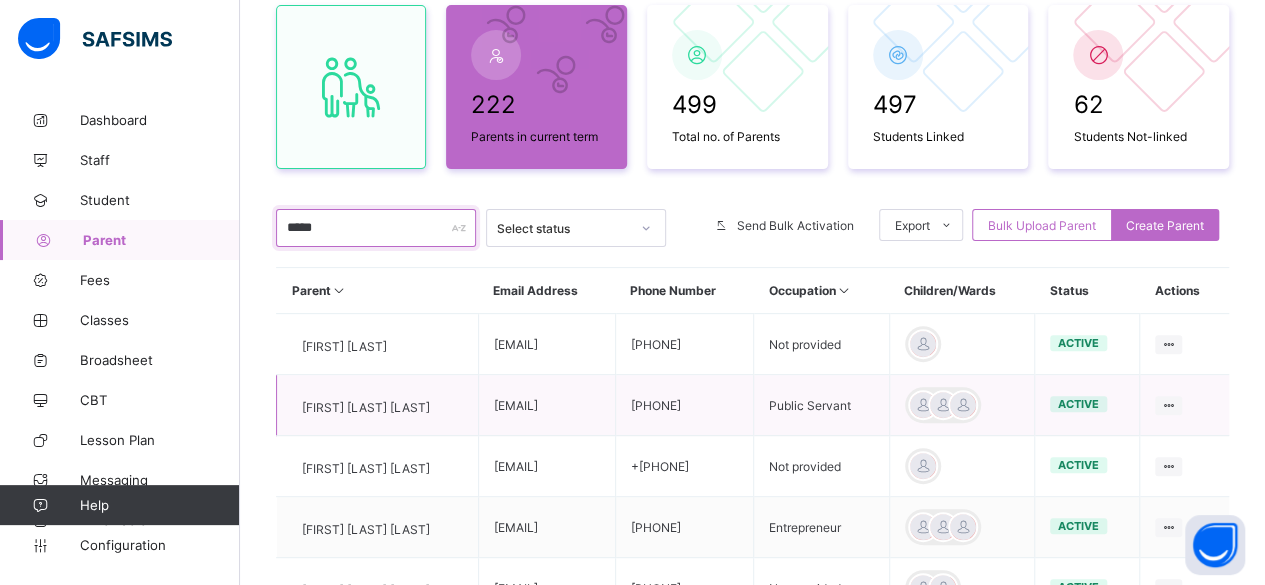type on "*****" 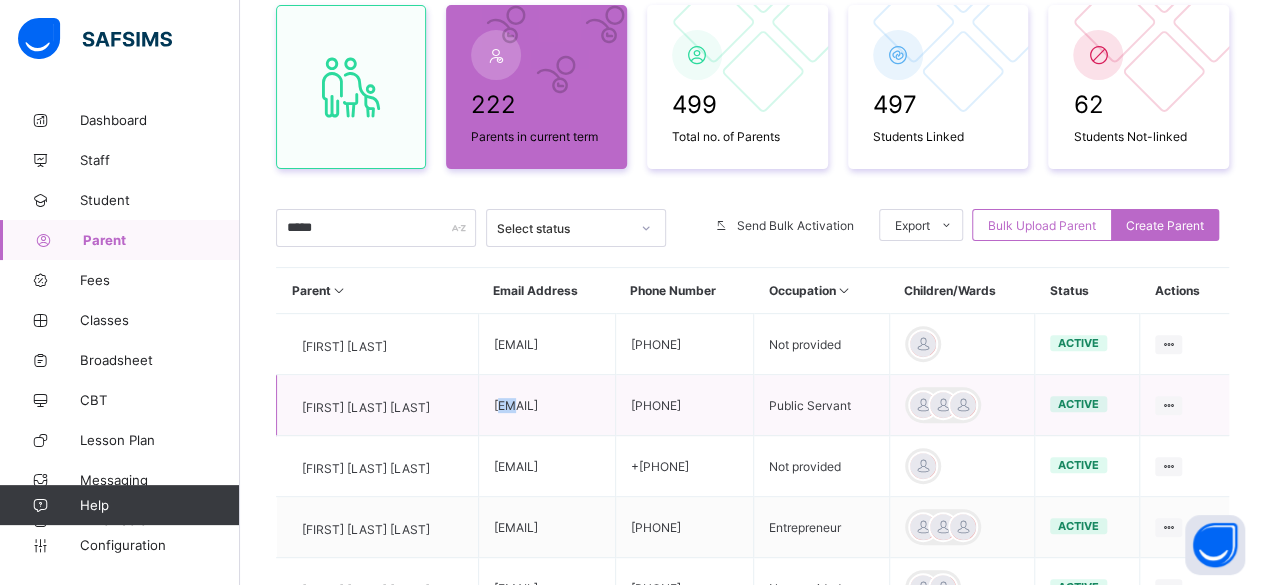 drag, startPoint x: 516, startPoint y: 418, endPoint x: 530, endPoint y: 418, distance: 14 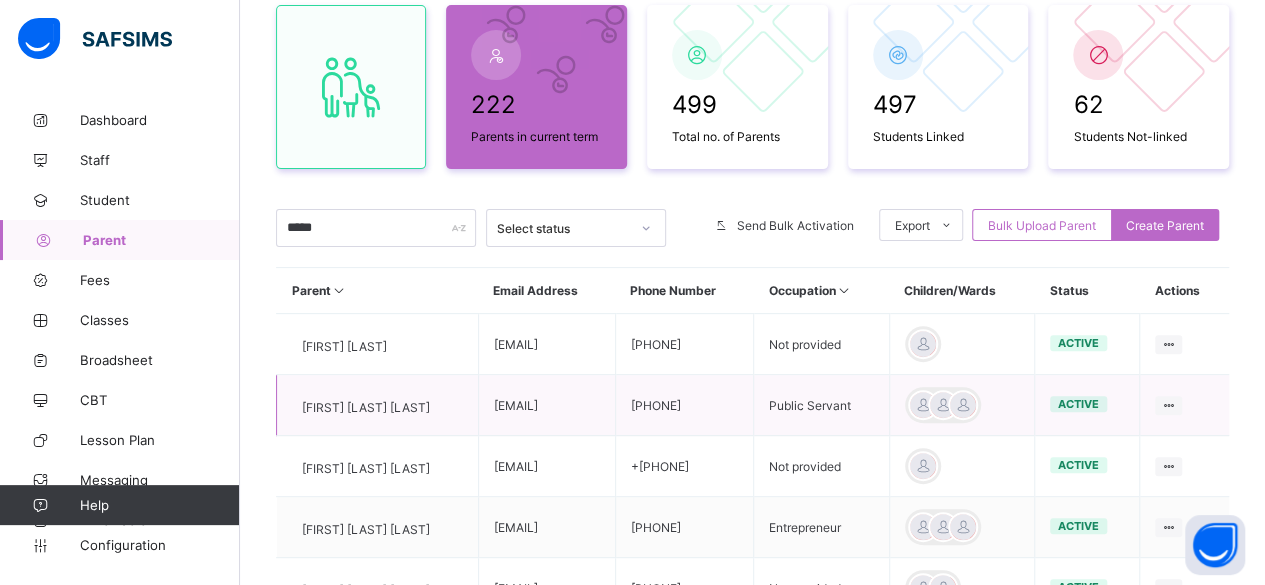 drag, startPoint x: 511, startPoint y: 418, endPoint x: 665, endPoint y: 419, distance: 154.00325 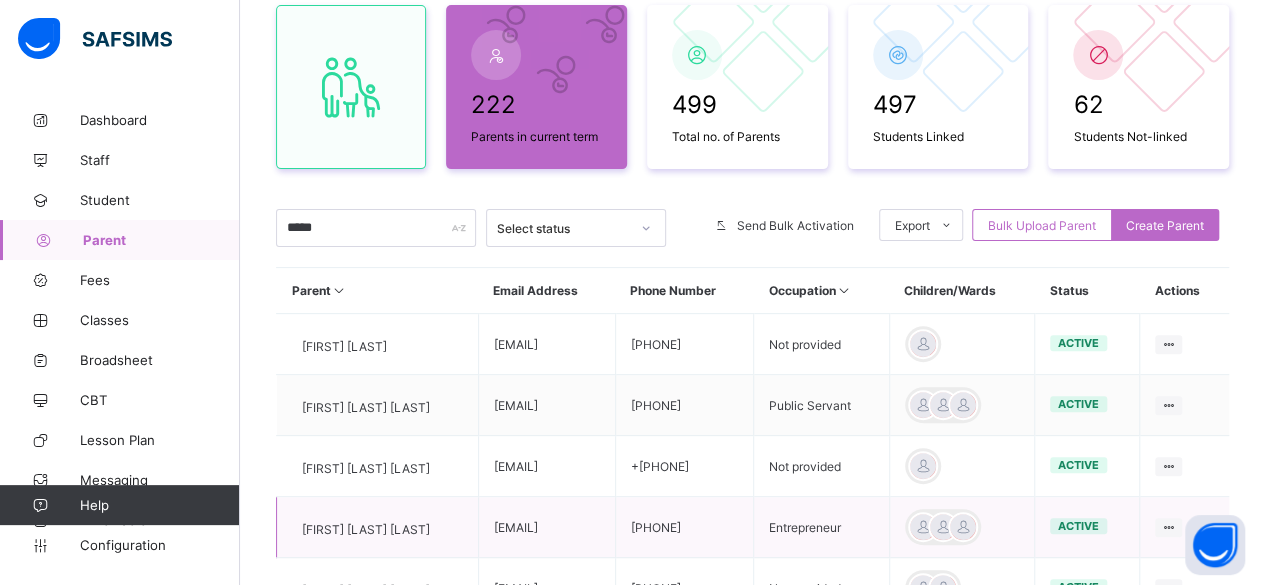 drag, startPoint x: 512, startPoint y: 535, endPoint x: 696, endPoint y: 539, distance: 184.04347 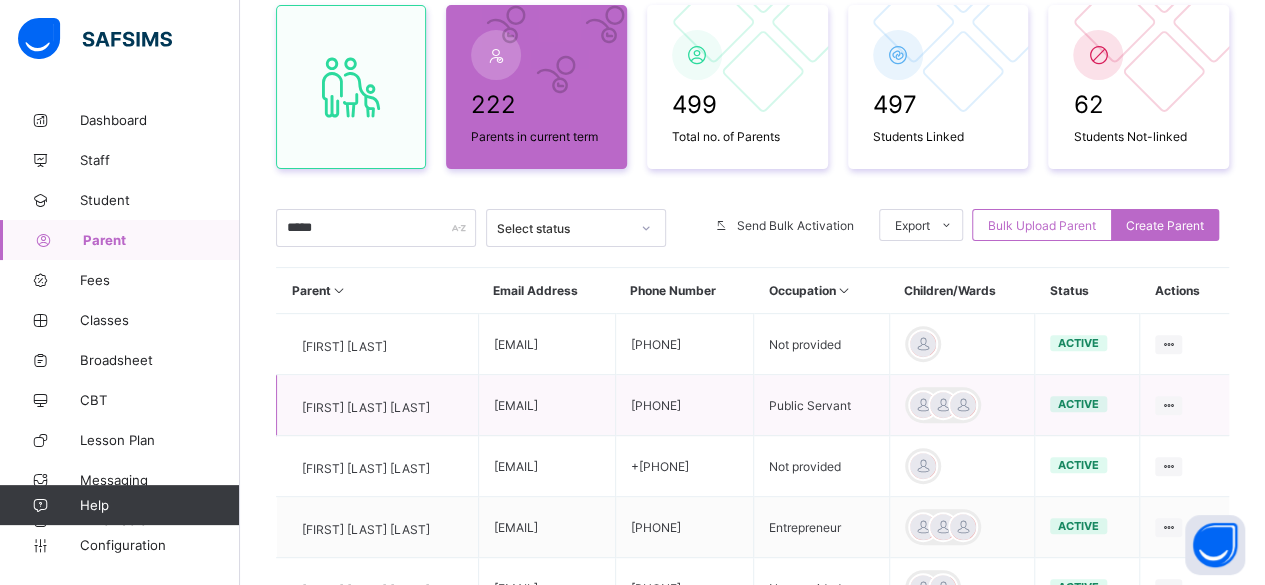 click on "[EMAIL]" at bounding box center (546, 405) 